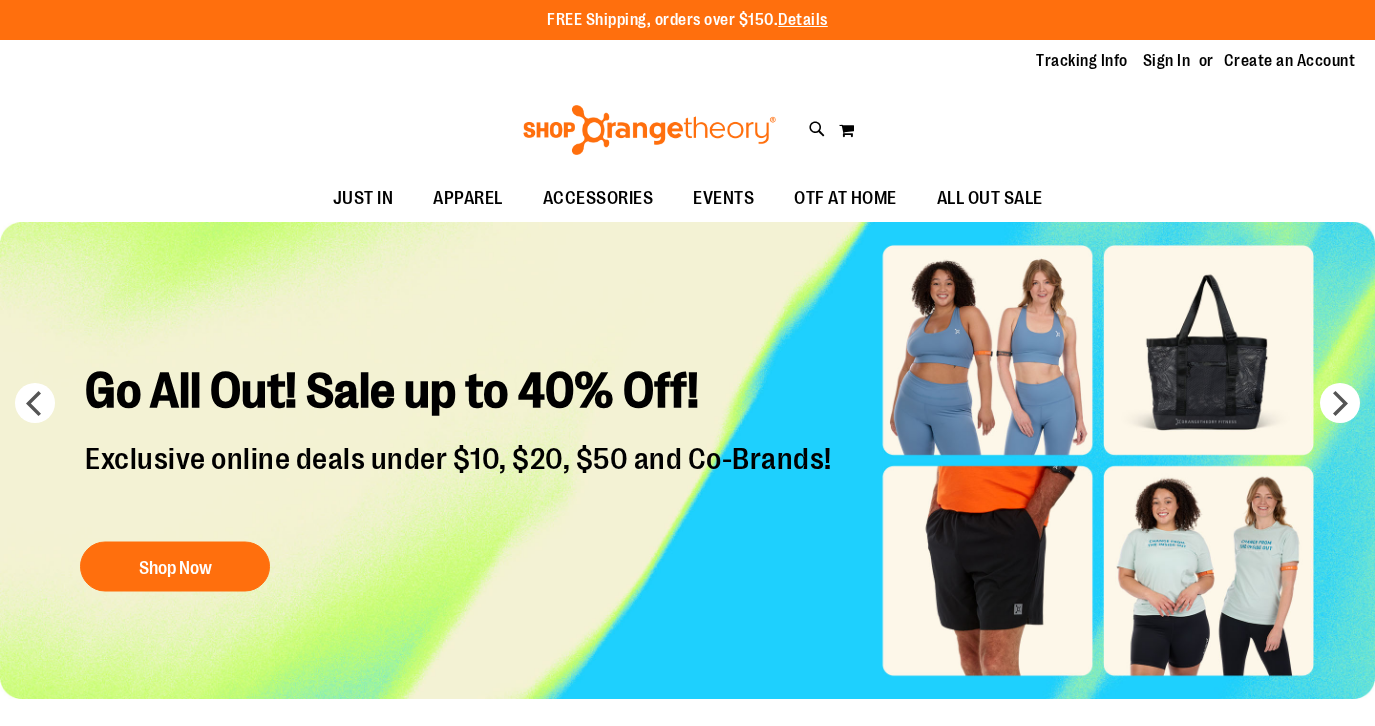 click on "Sign In" at bounding box center (1167, 61) 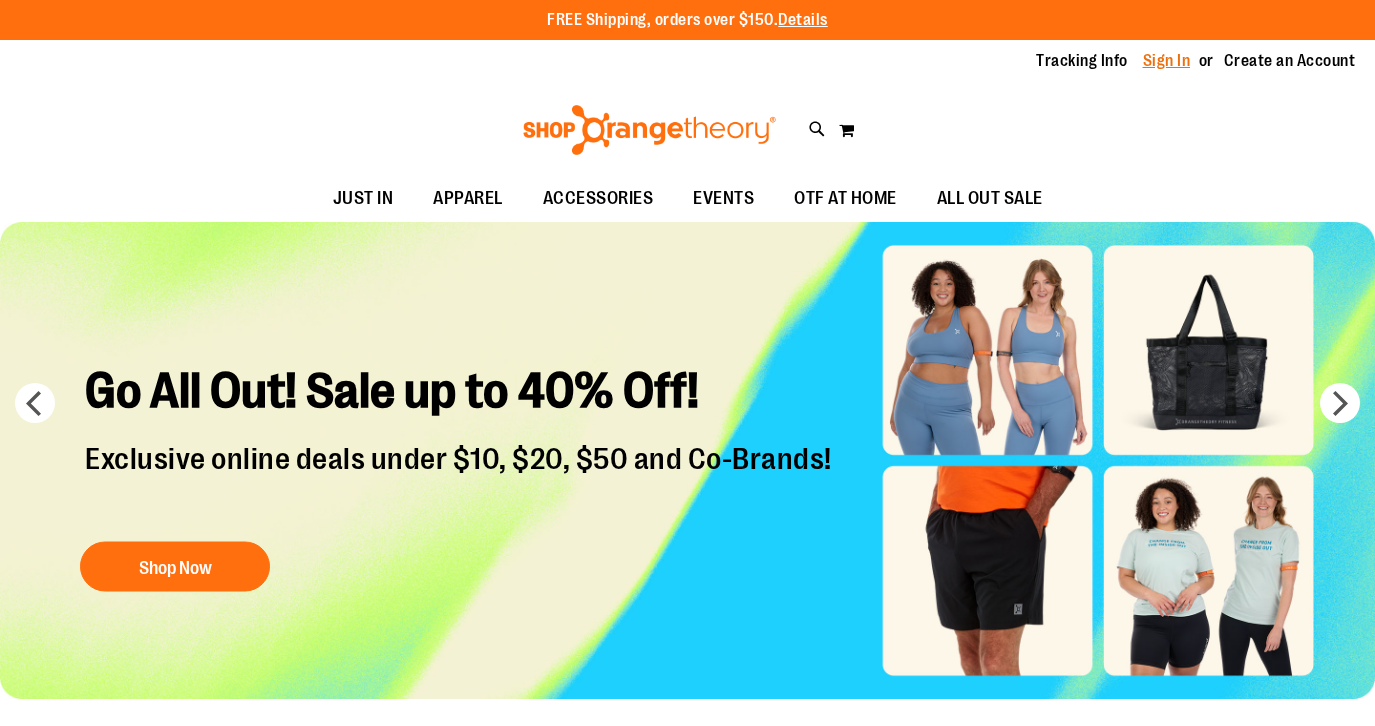scroll, scrollTop: 0, scrollLeft: 0, axis: both 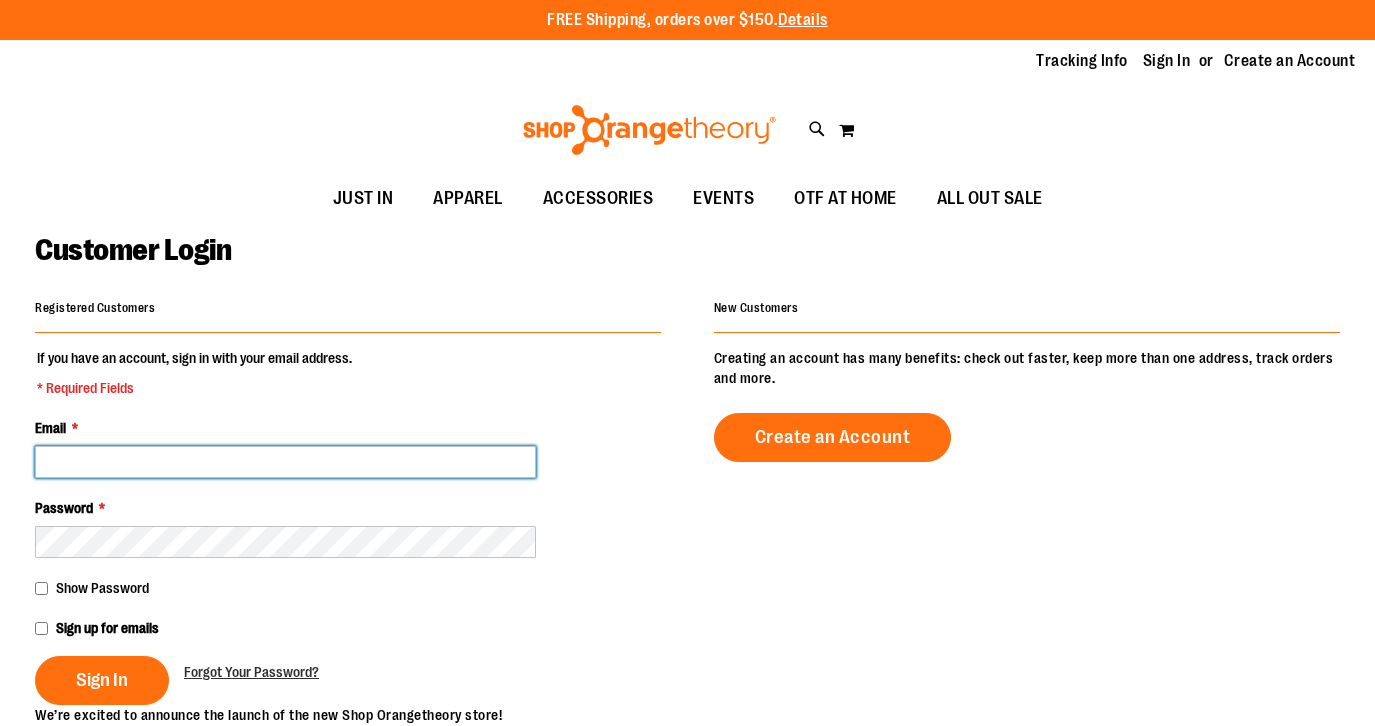 click on "Email *" at bounding box center (285, 462) 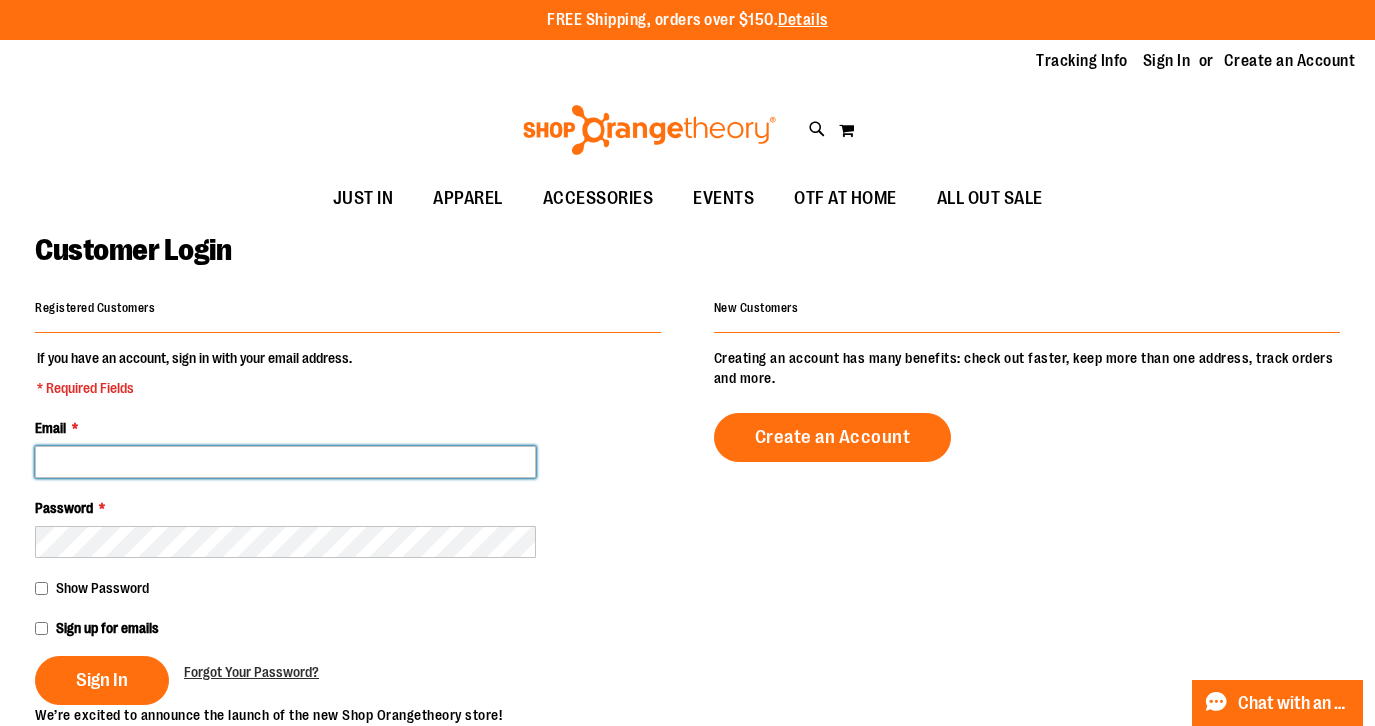 type on "**********" 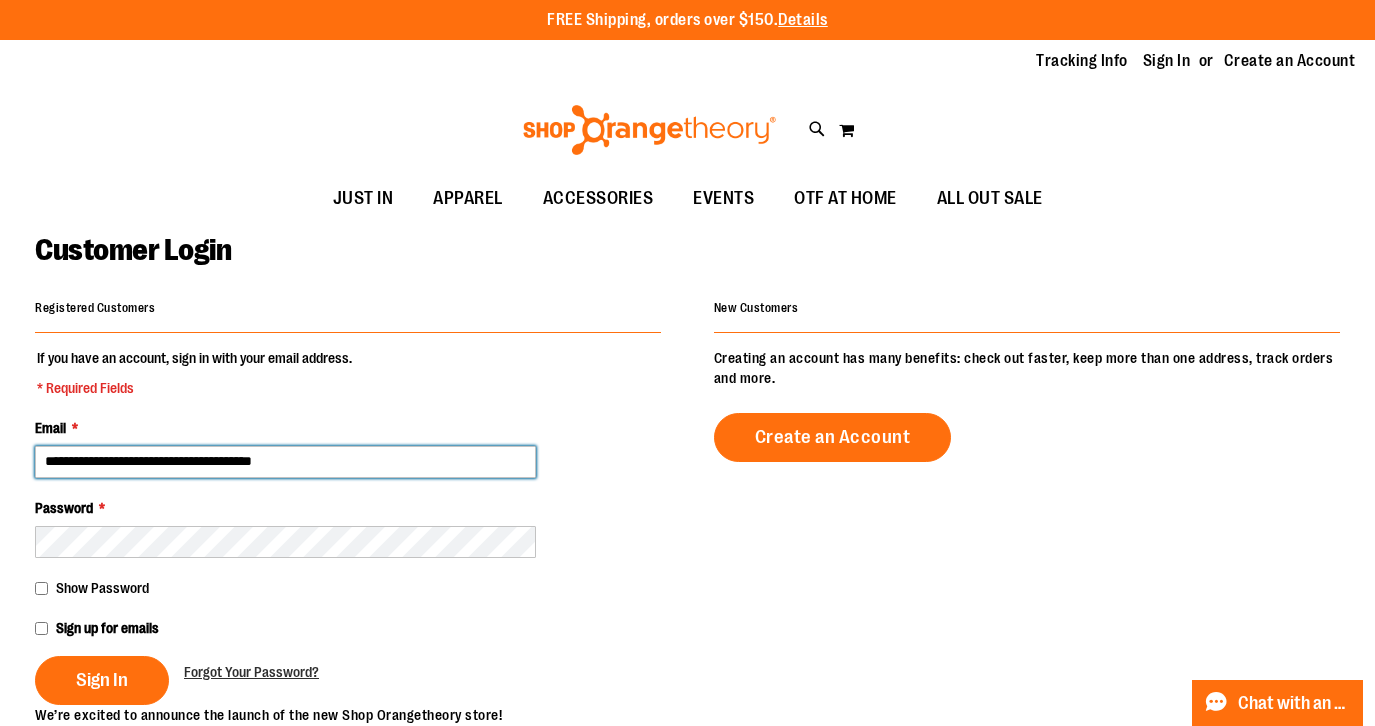 click on "Sign In" at bounding box center (102, 680) 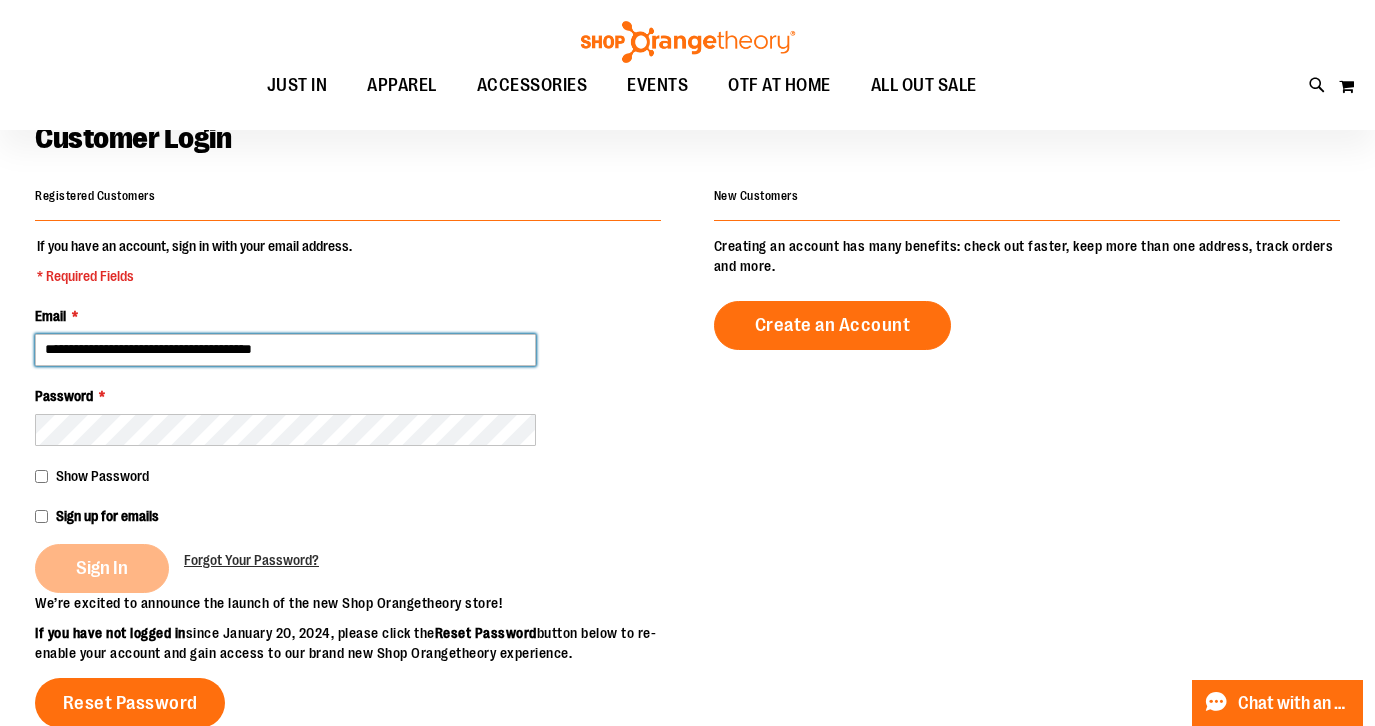 scroll, scrollTop: 127, scrollLeft: 0, axis: vertical 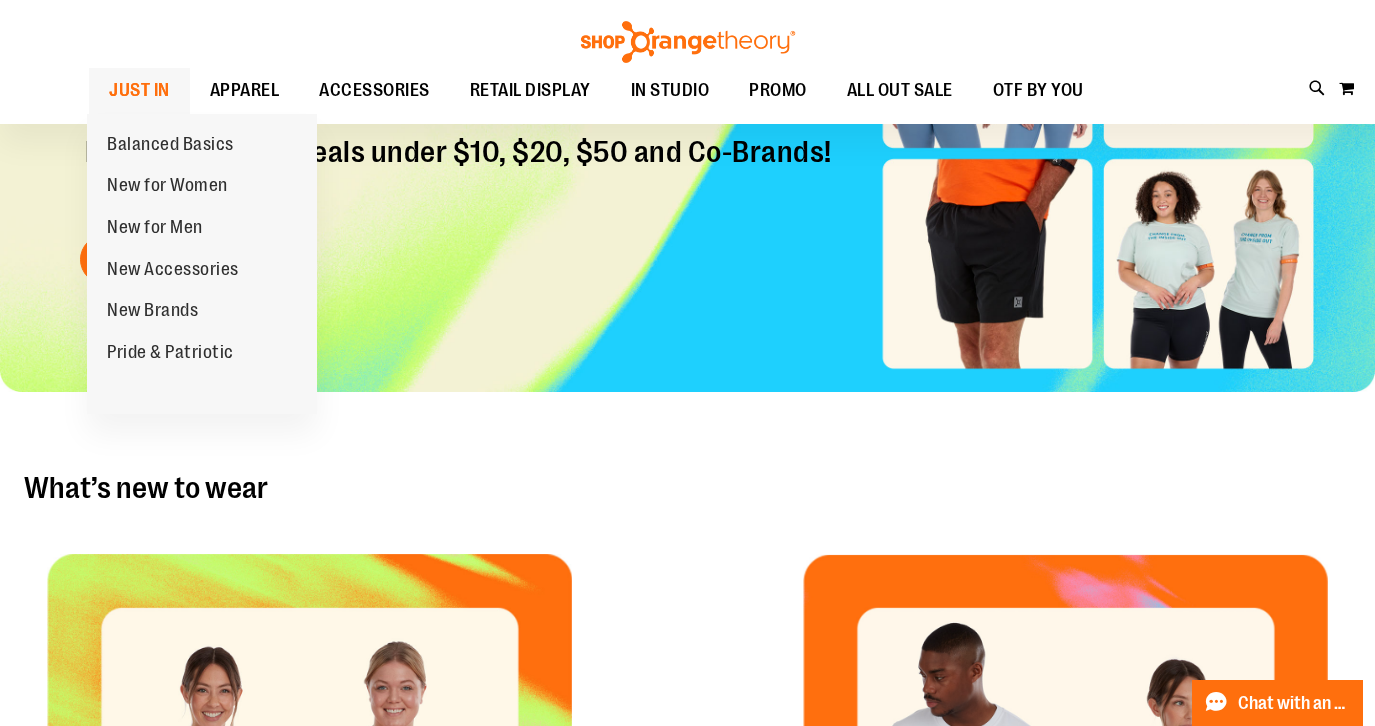 click on "JUST IN" at bounding box center (139, 90) 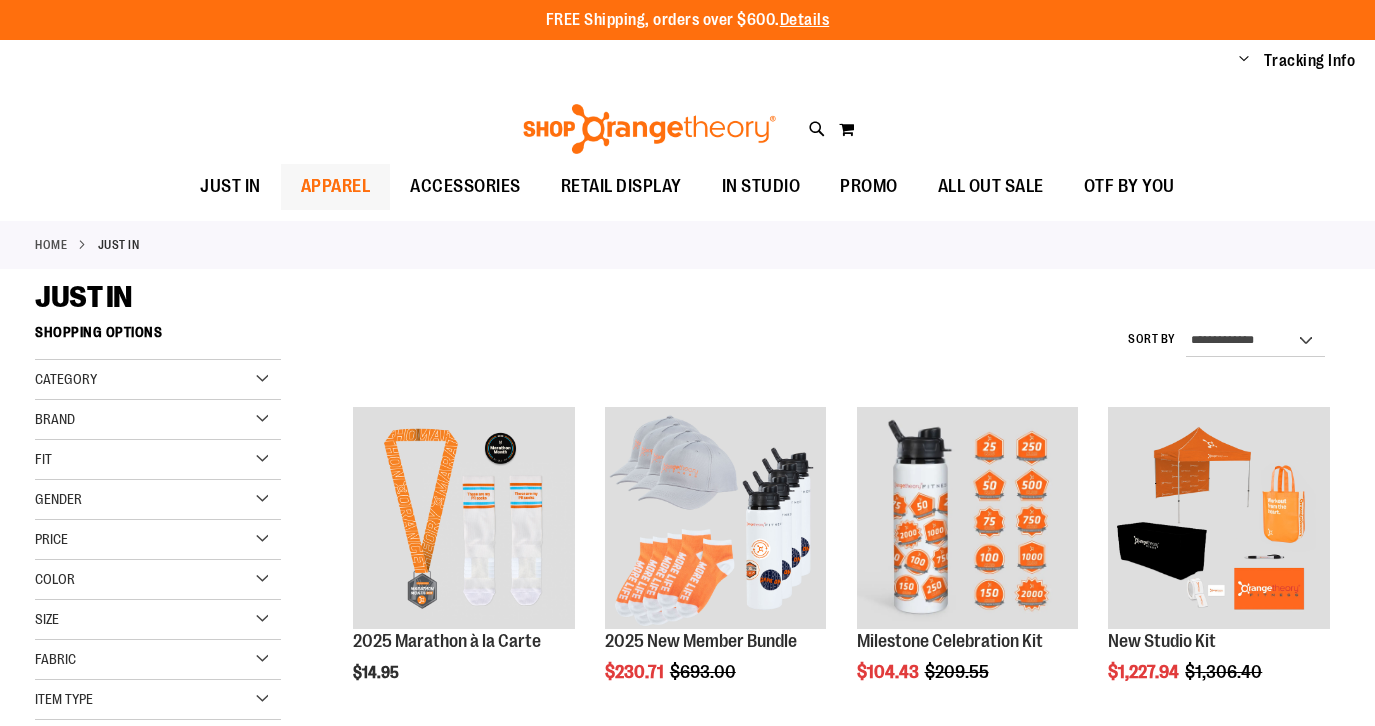 scroll, scrollTop: 0, scrollLeft: 0, axis: both 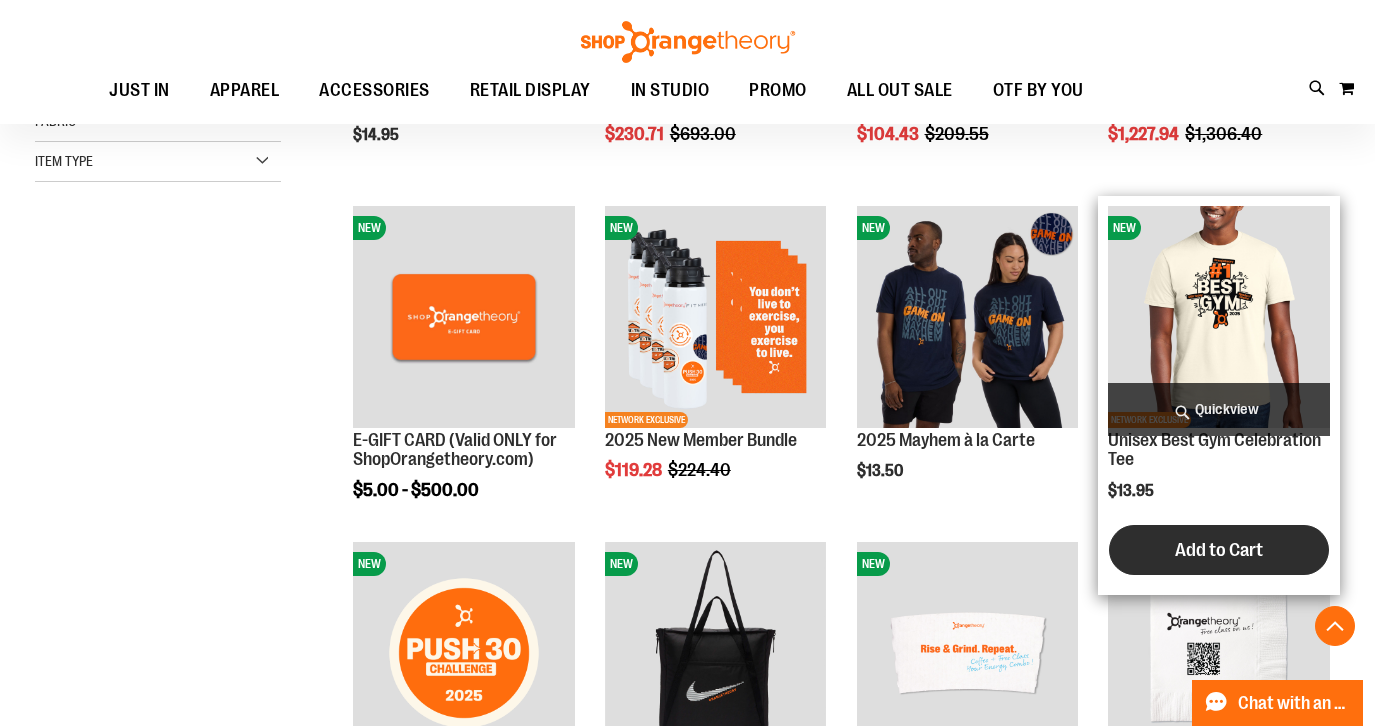 click on "Add to Cart" at bounding box center [1219, 550] 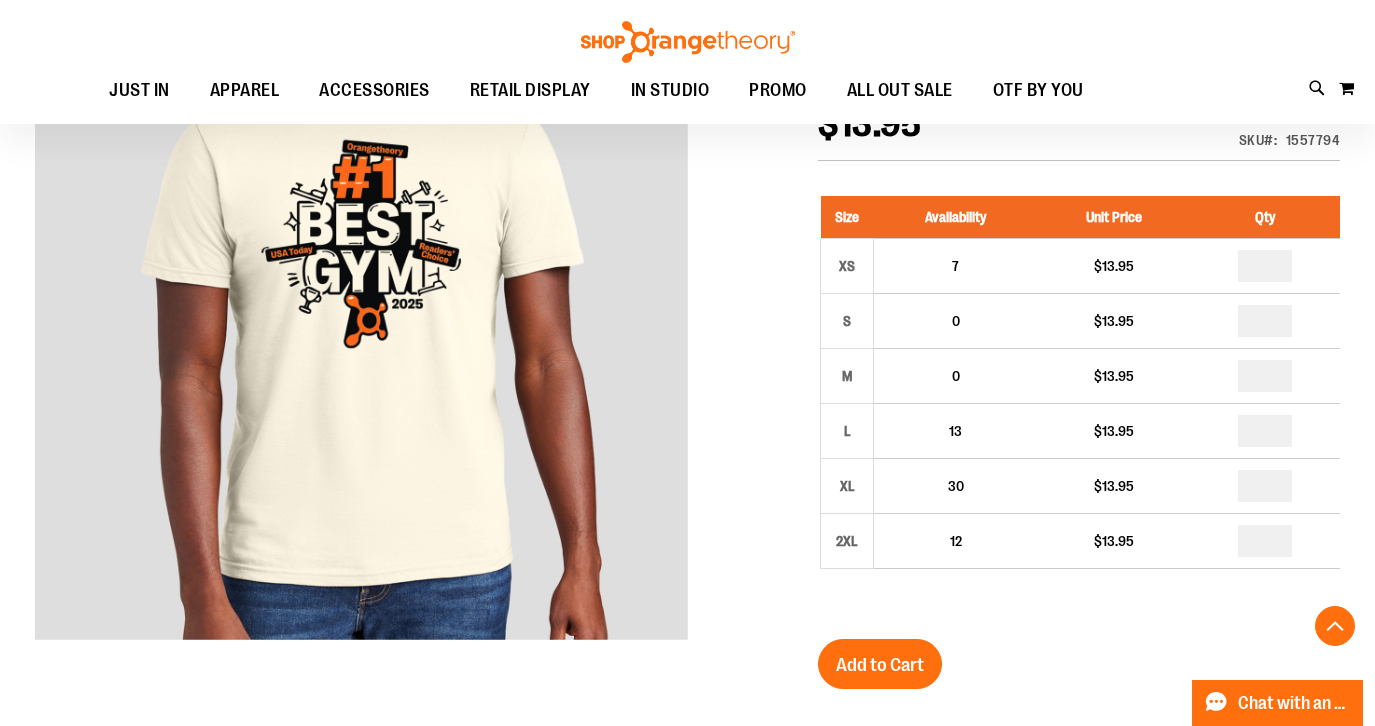 scroll, scrollTop: 342, scrollLeft: 0, axis: vertical 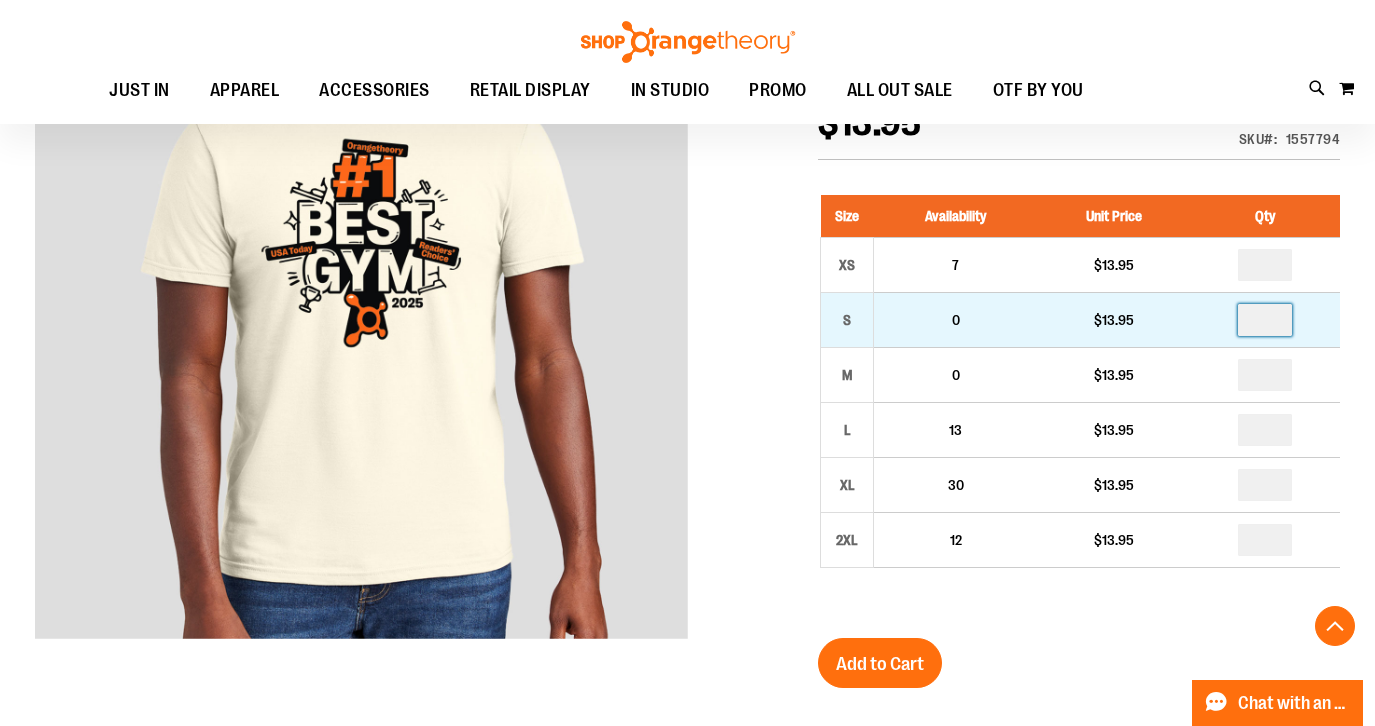 click at bounding box center [1265, 320] 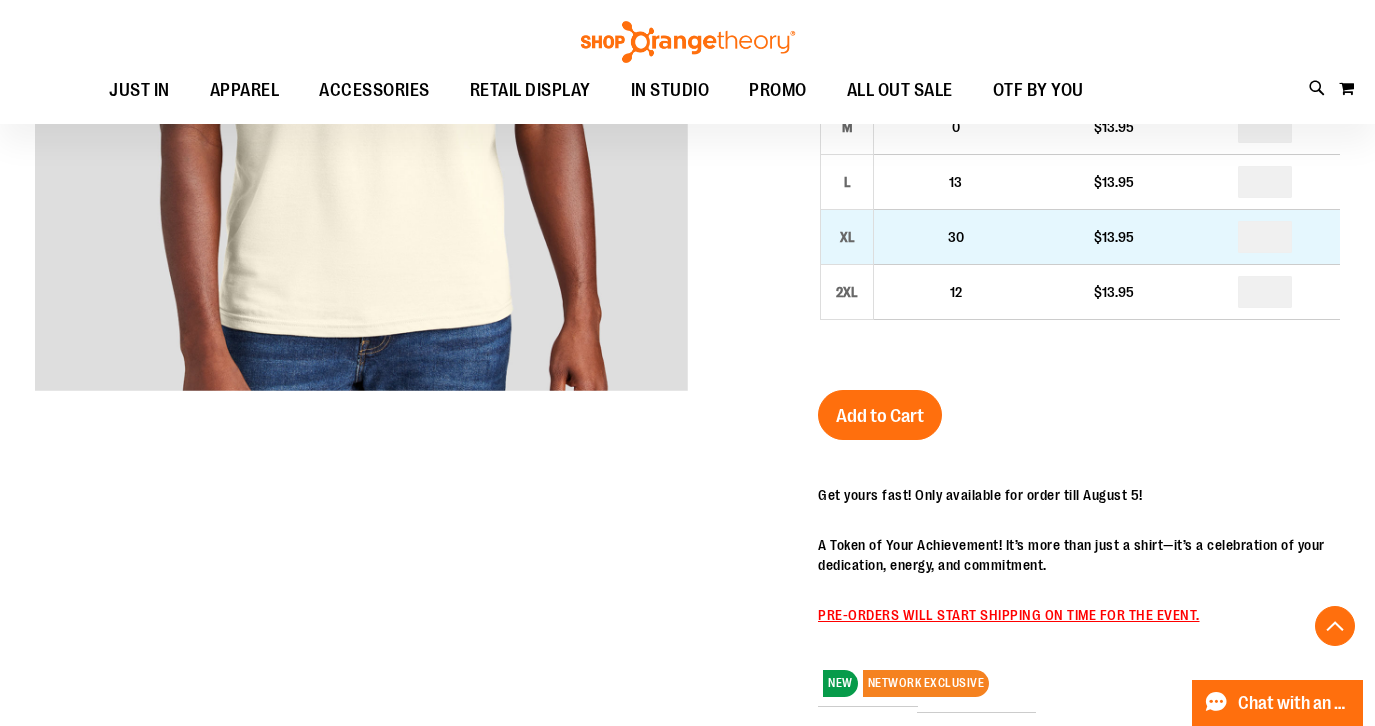 scroll, scrollTop: 595, scrollLeft: 0, axis: vertical 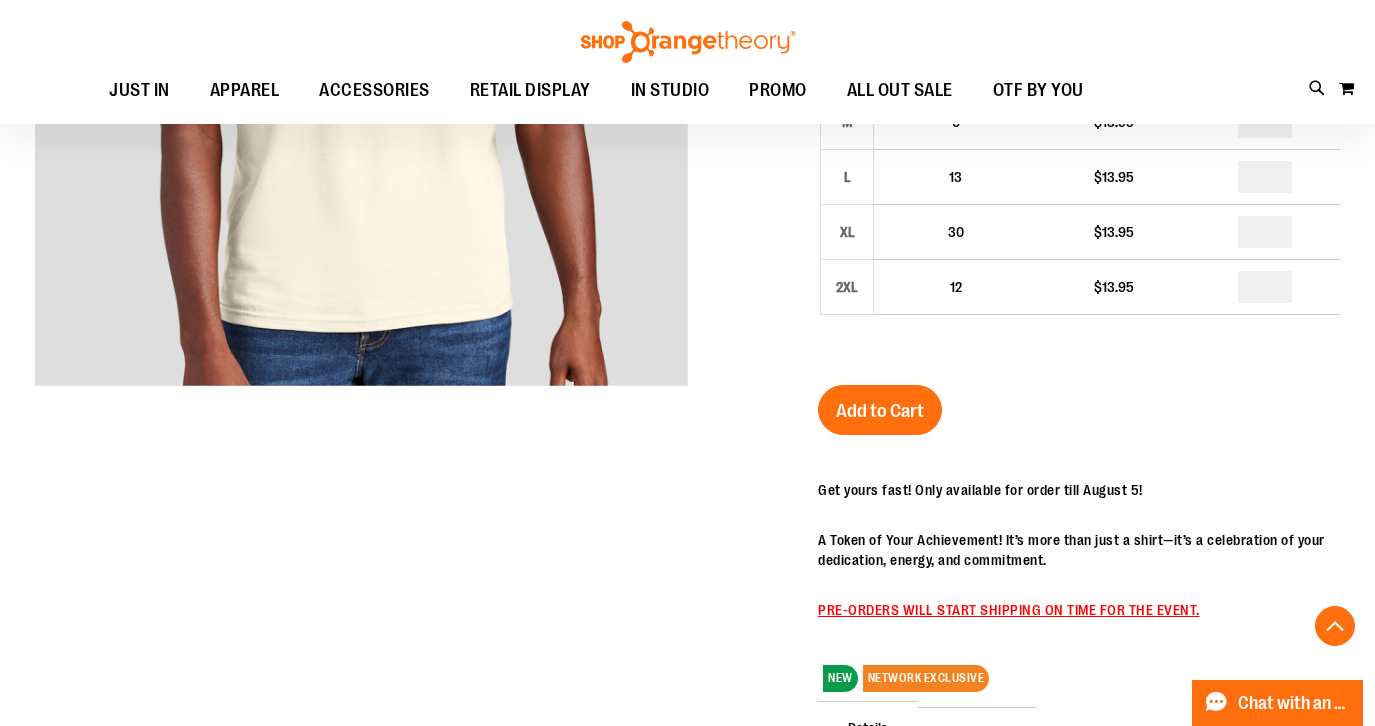 click on "Unisex Best Gym Celebration Tee
$13.95
In stock
Only  %1  left
SKU
1557794
Size
Availability
Unit Price
Qty
XS
7
$13.95
* S 0" at bounding box center (1079, 401) 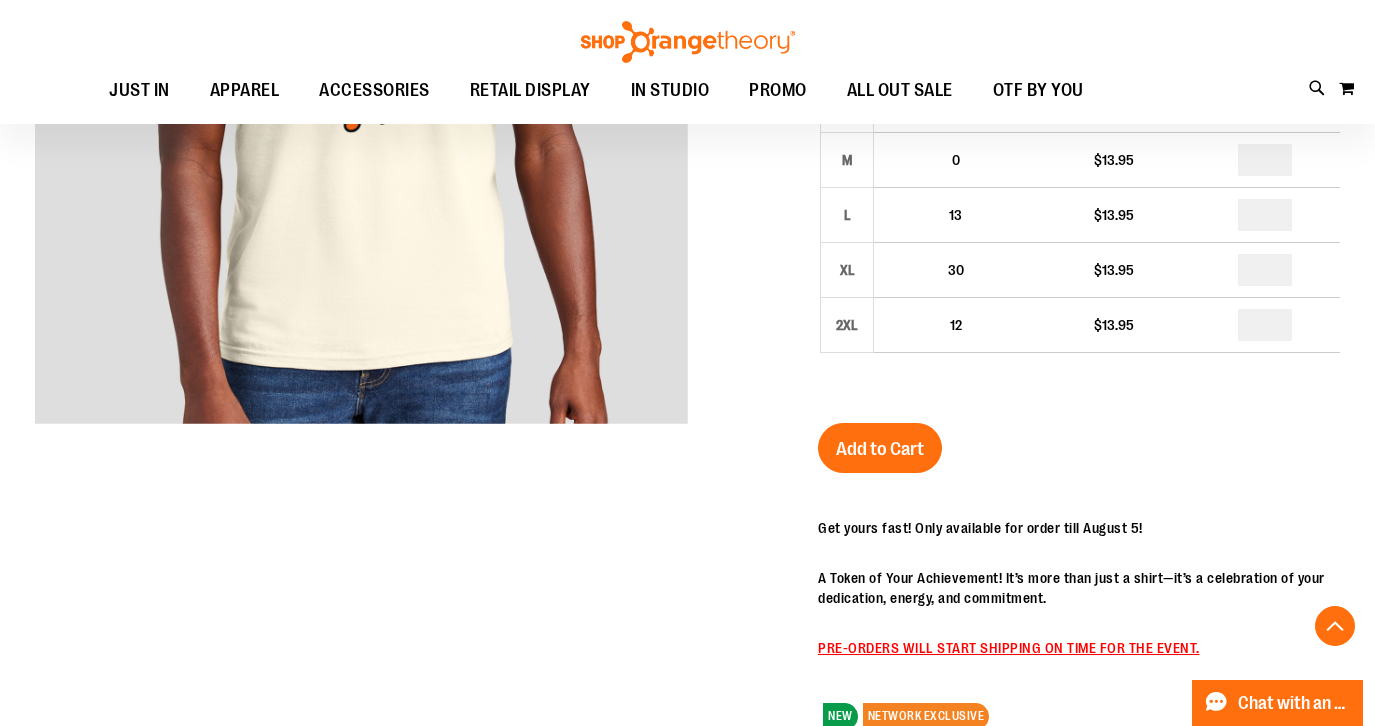 scroll, scrollTop: 307, scrollLeft: 0, axis: vertical 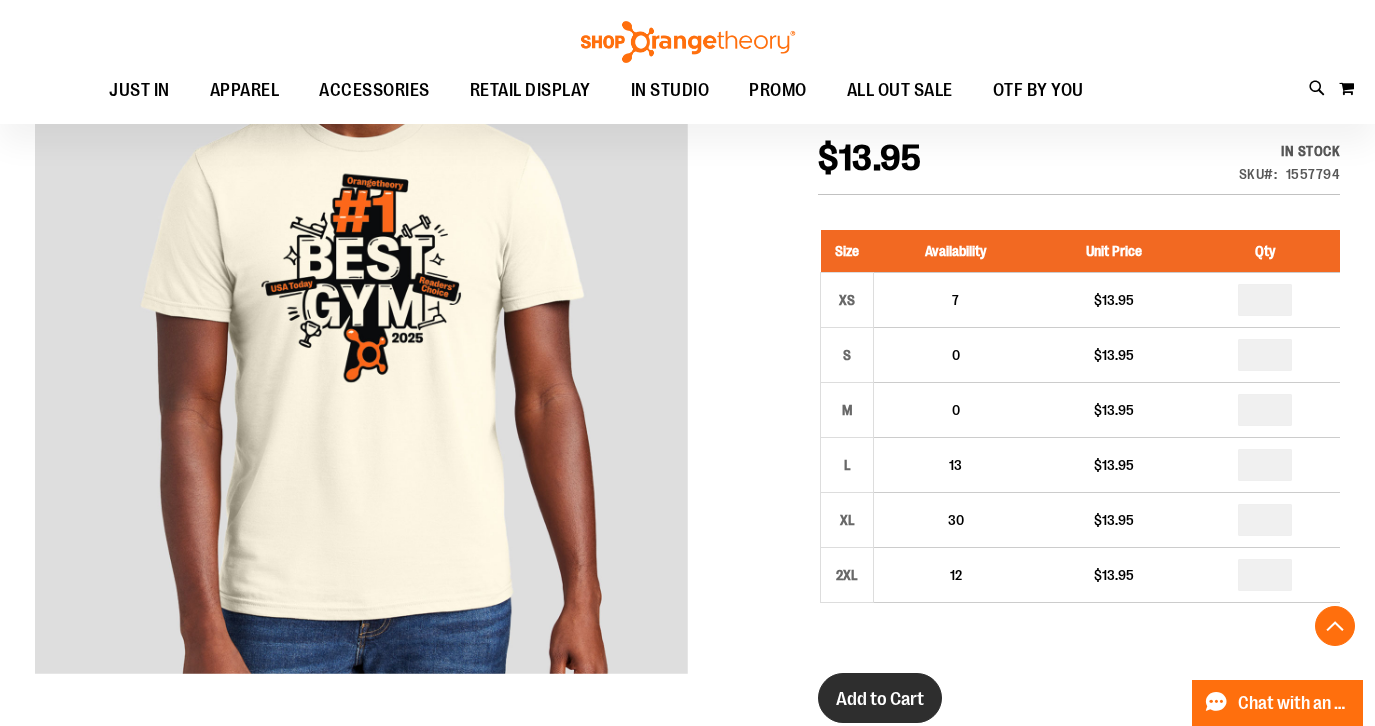 click on "Add to Cart" at bounding box center [880, 698] 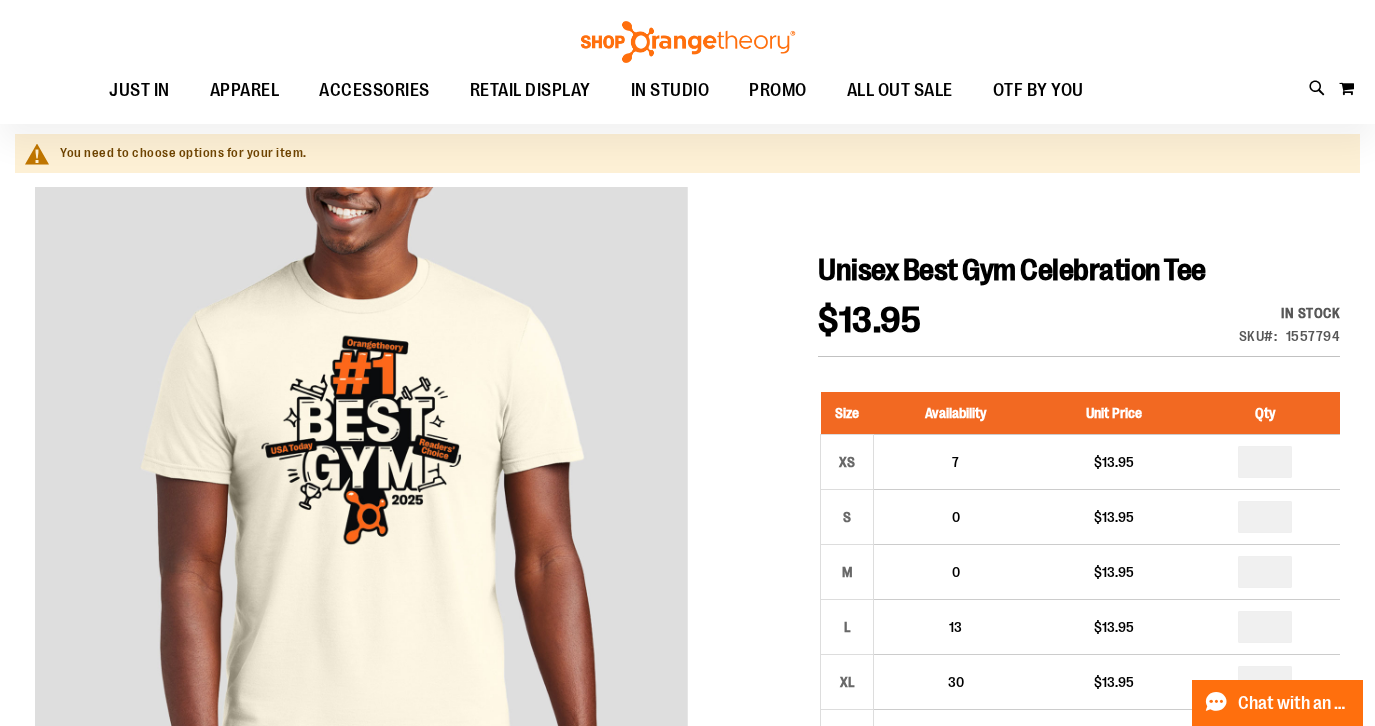 scroll, scrollTop: 0, scrollLeft: 0, axis: both 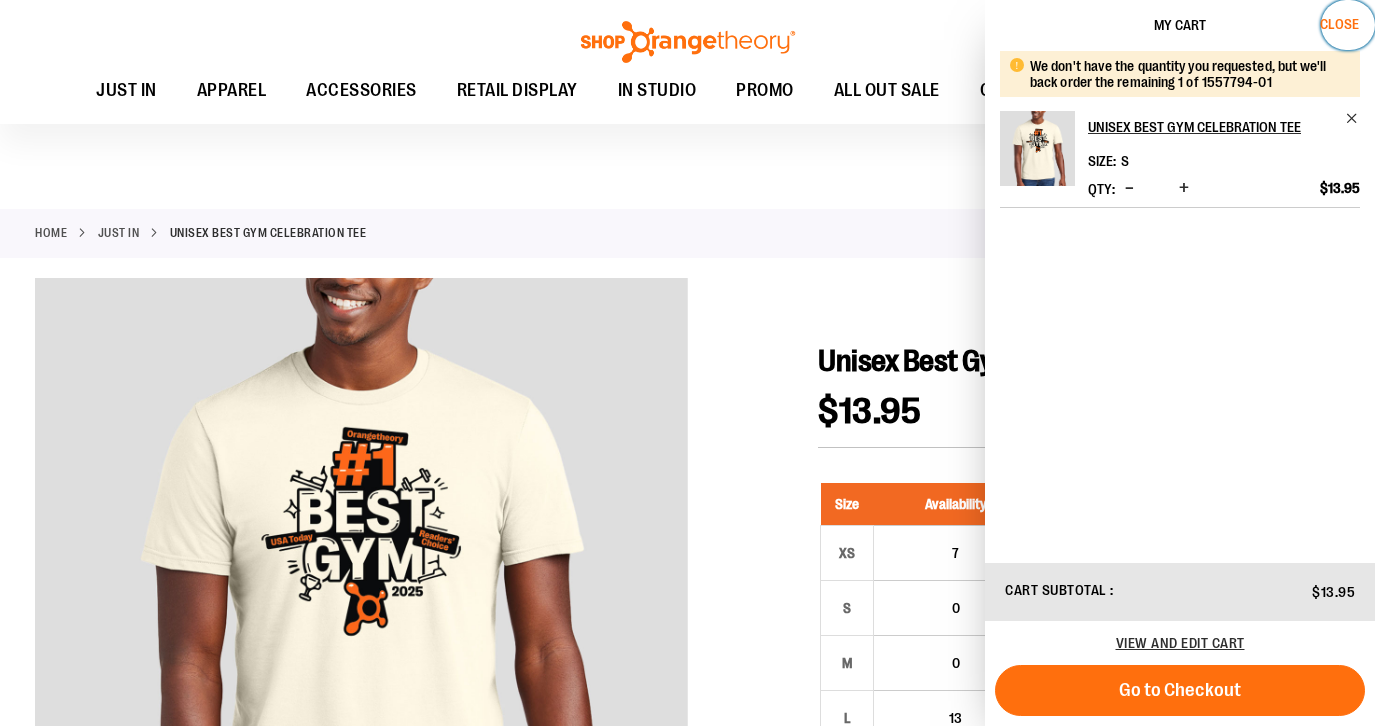 click on "Close" at bounding box center [1339, 24] 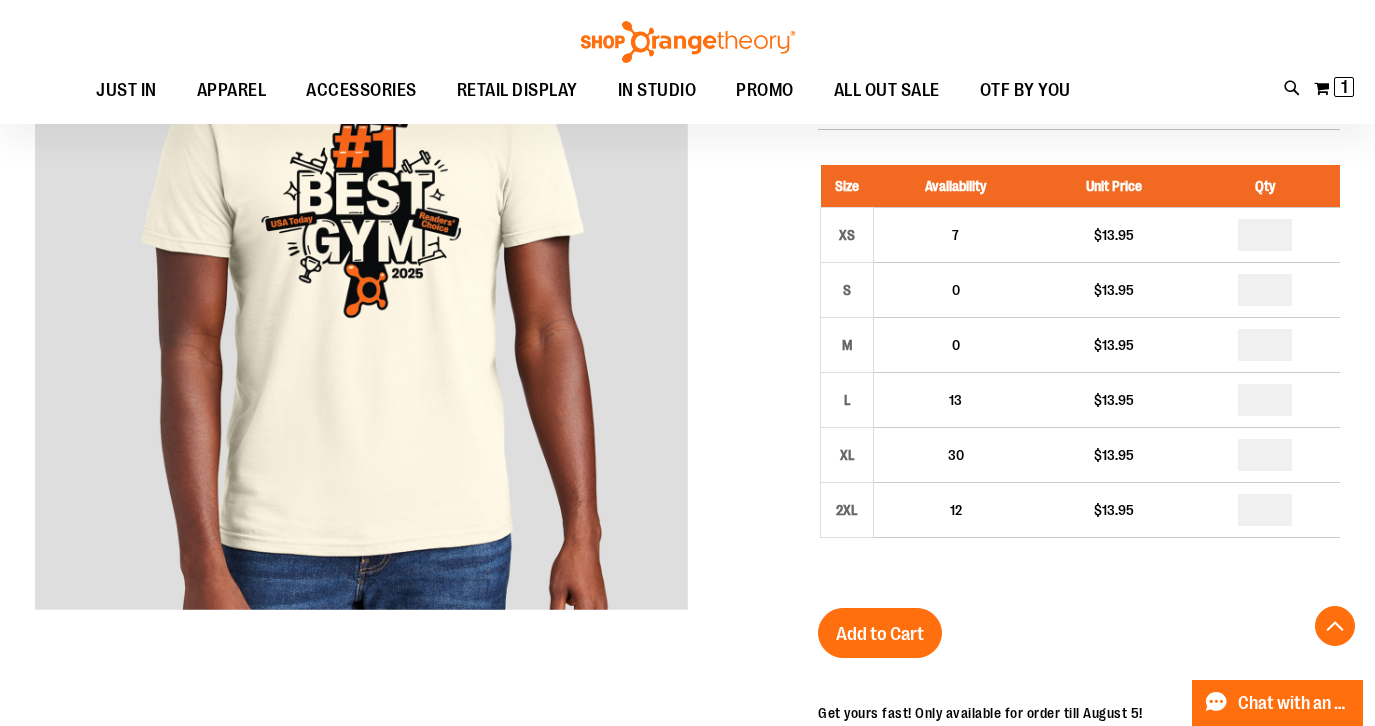 scroll, scrollTop: 320, scrollLeft: 0, axis: vertical 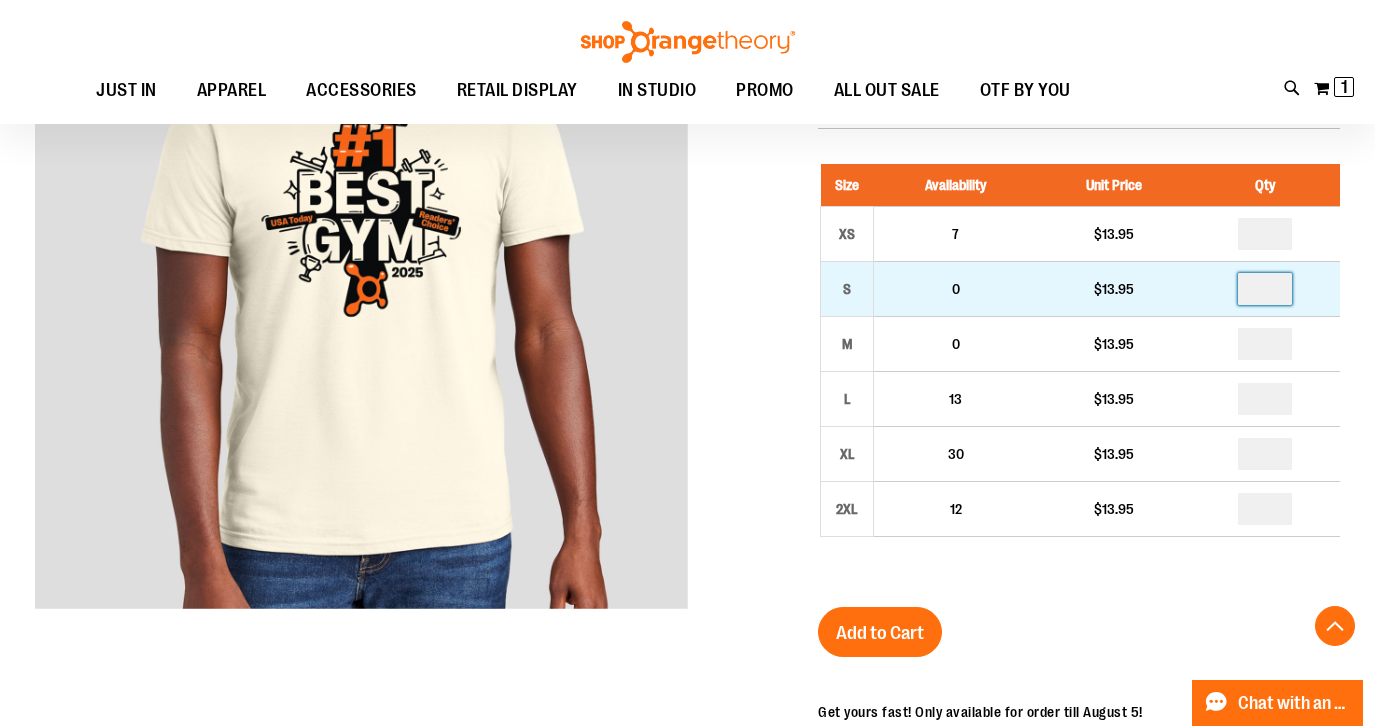 click on "*" at bounding box center (1265, 289) 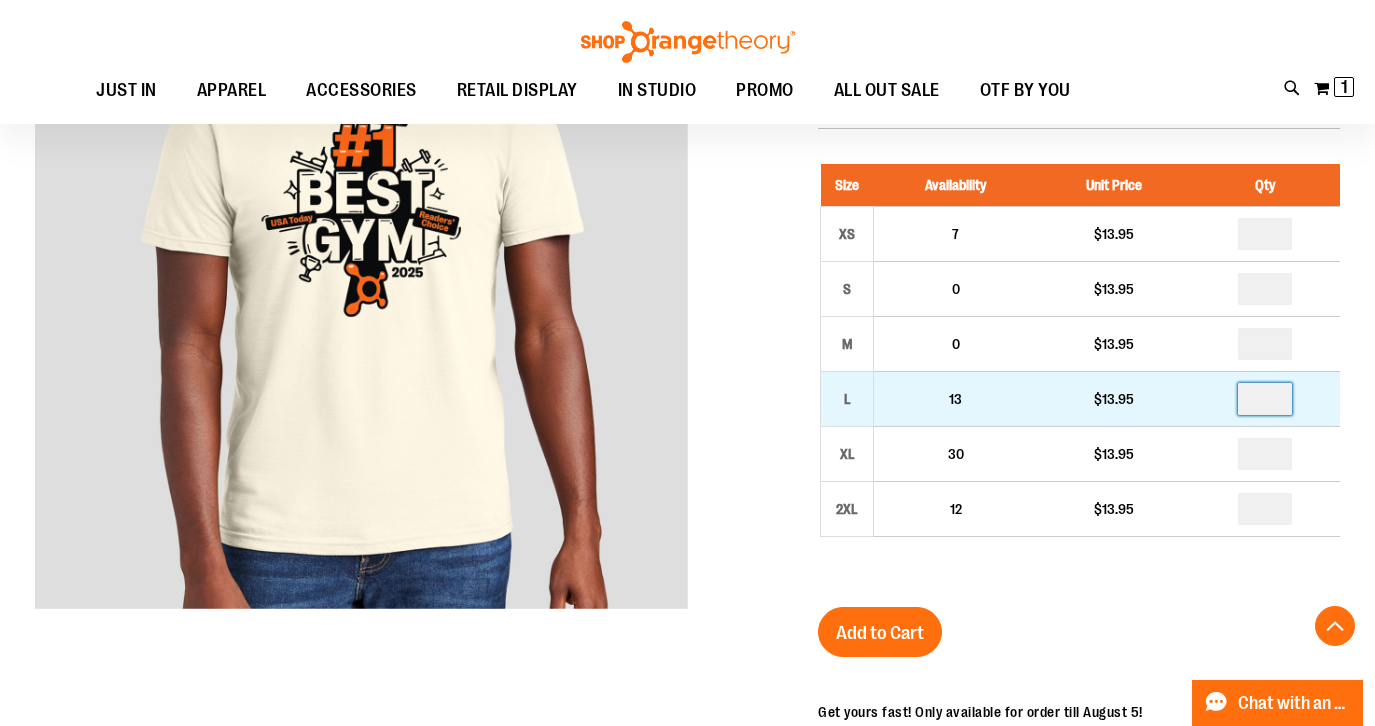 type on "*" 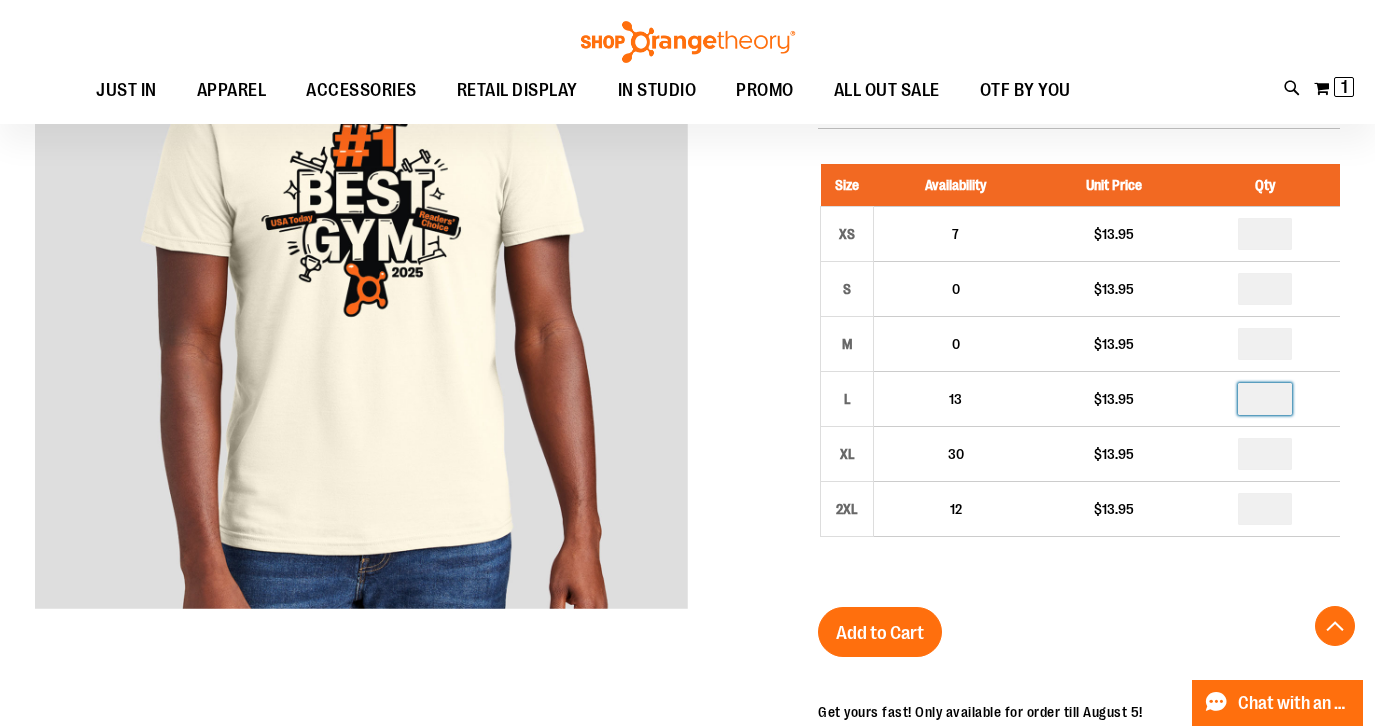 click on "Unisex Best Gym Celebration Tee
$13.95
In stock
Only  %1  left
SKU
1557794
Size
Availability
Unit Price
Qty
XS
7
$13.95
* S 0" at bounding box center (1079, 623) 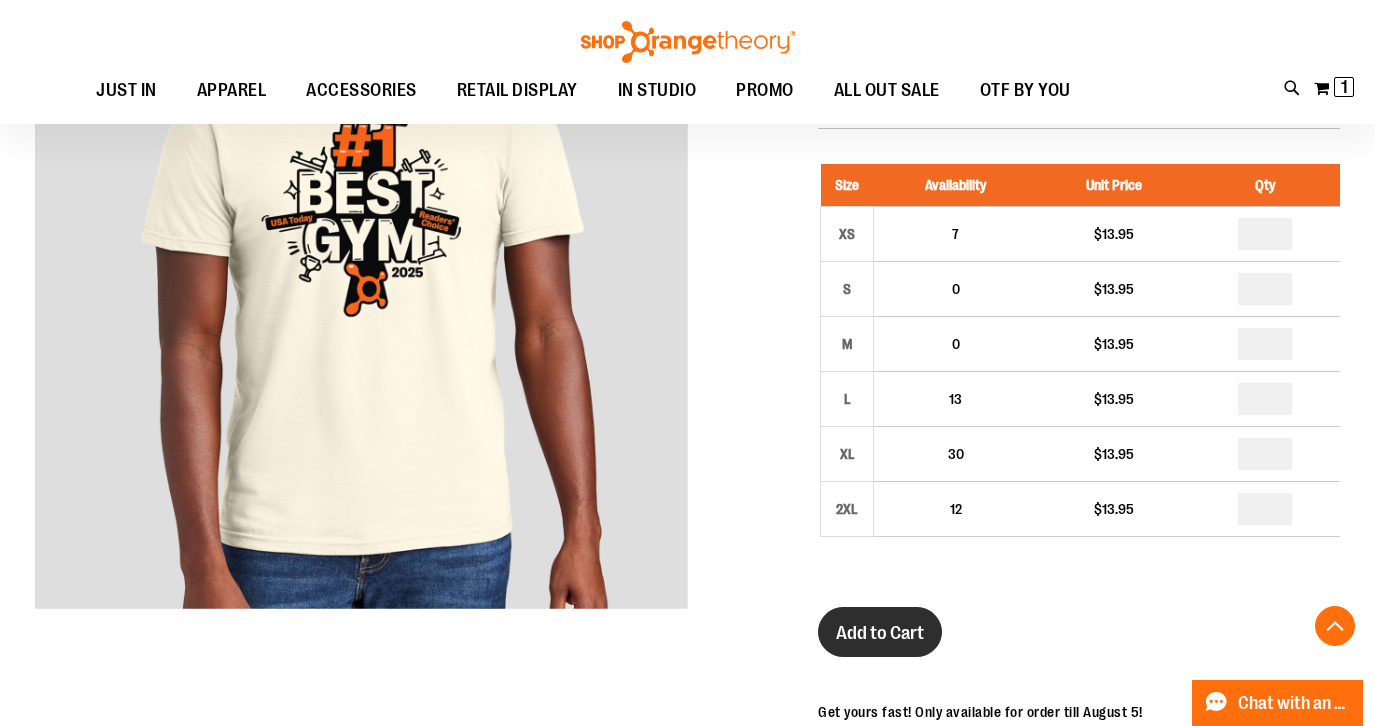 click on "Add to Cart" at bounding box center [880, 633] 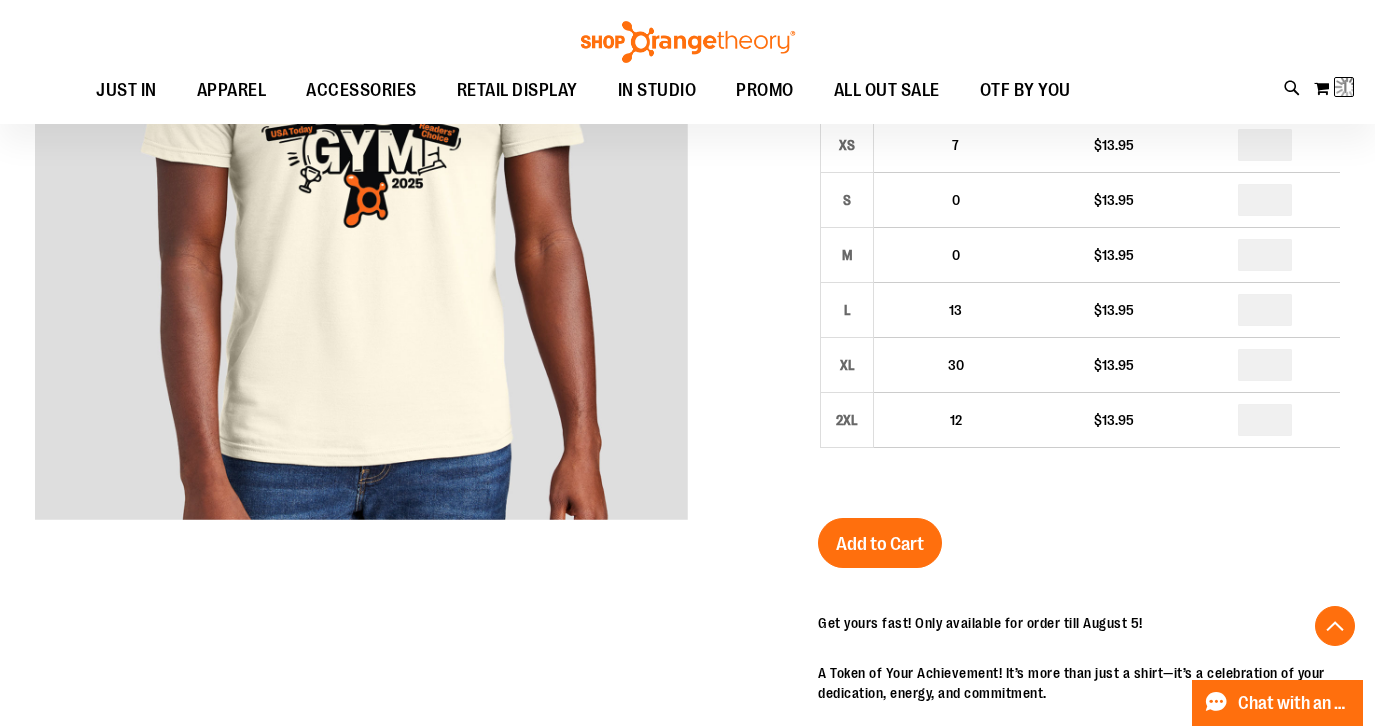 scroll, scrollTop: 0, scrollLeft: 0, axis: both 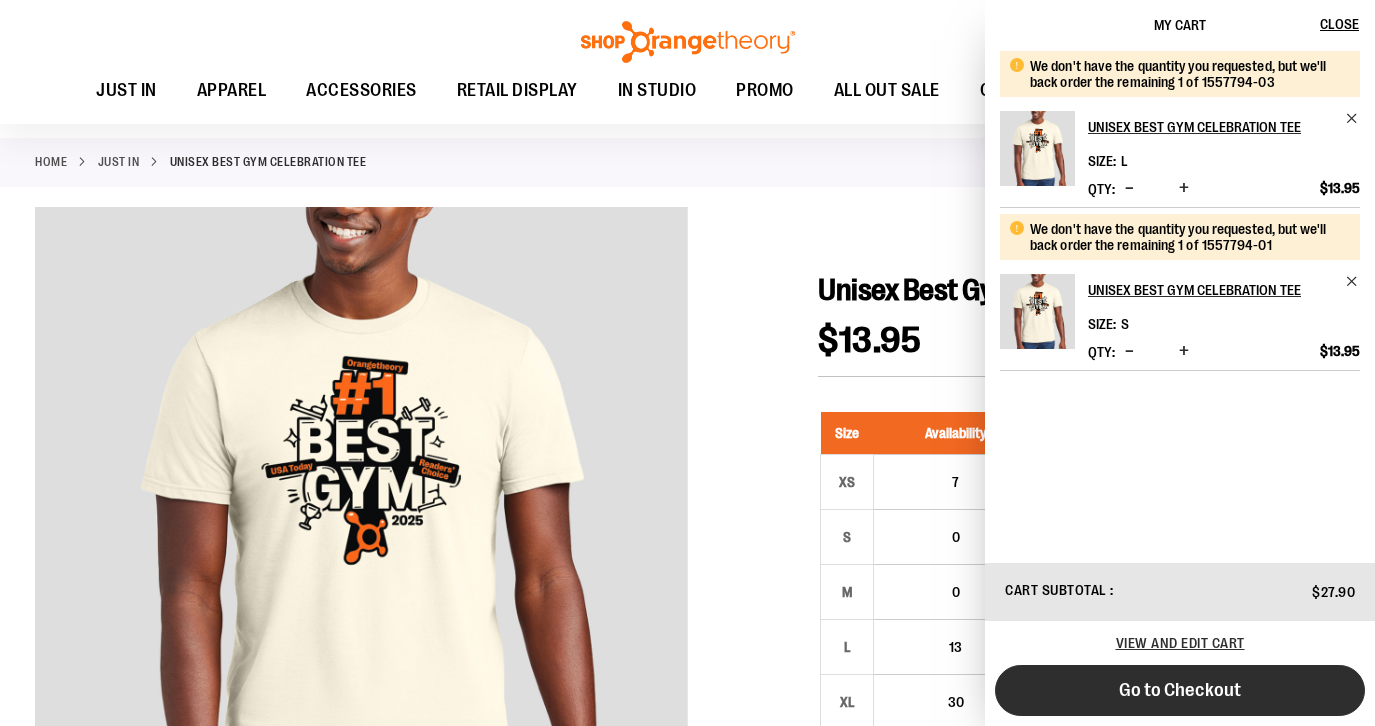 click on "Go to Checkout" at bounding box center (1180, 690) 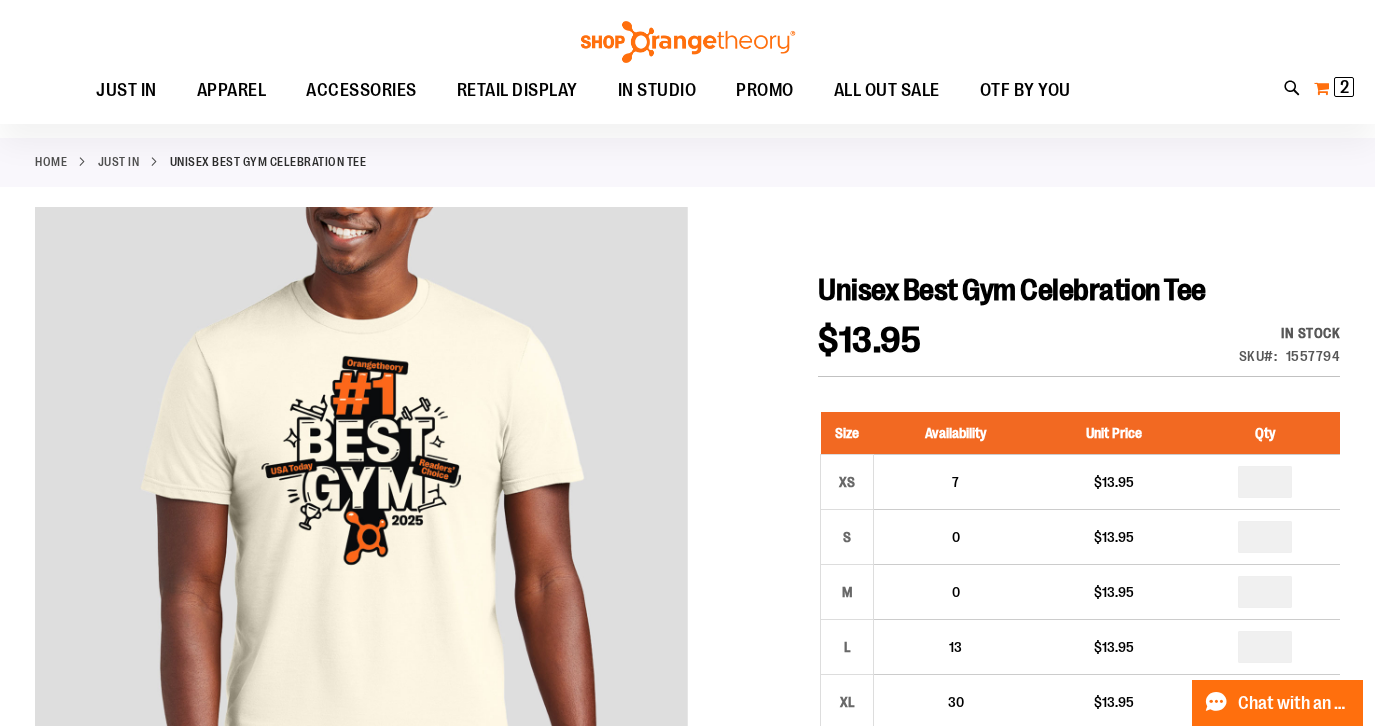 click on "2
2
items" at bounding box center [1344, 87] 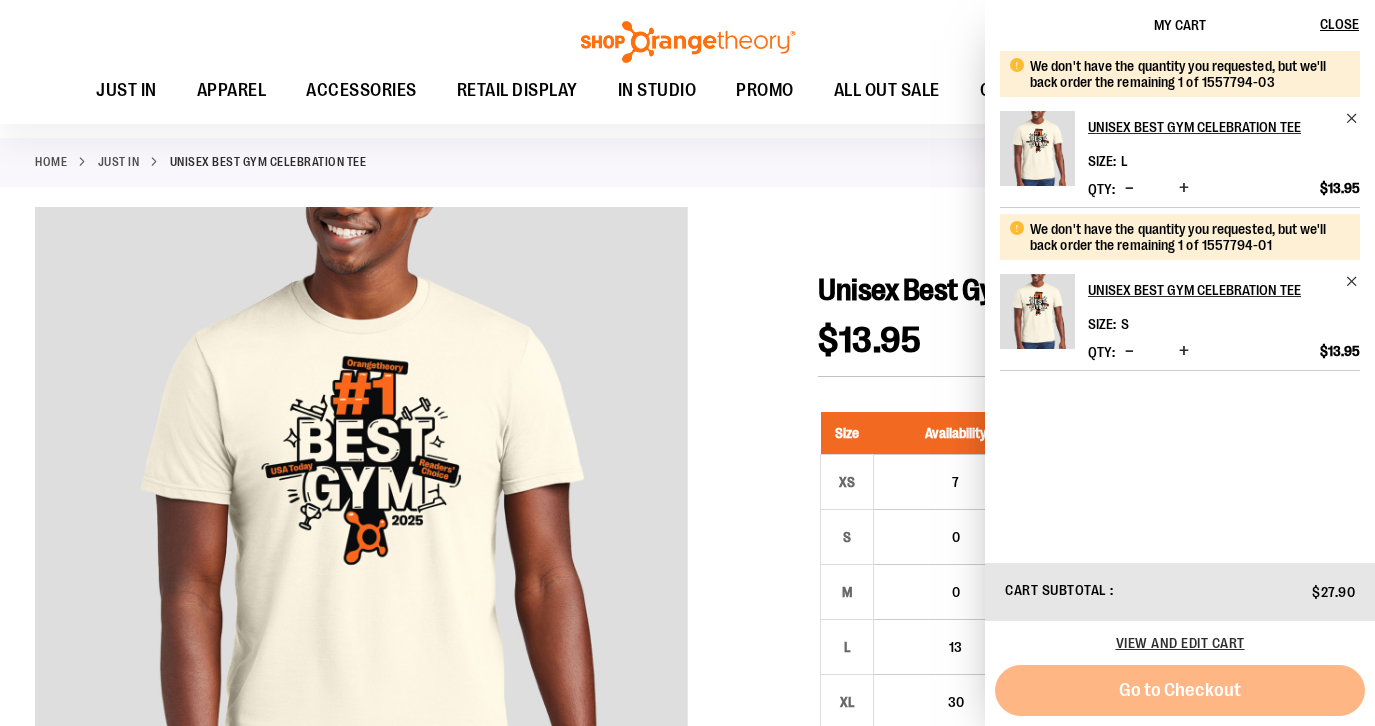 click on "Go to Checkout" at bounding box center (1180, 690) 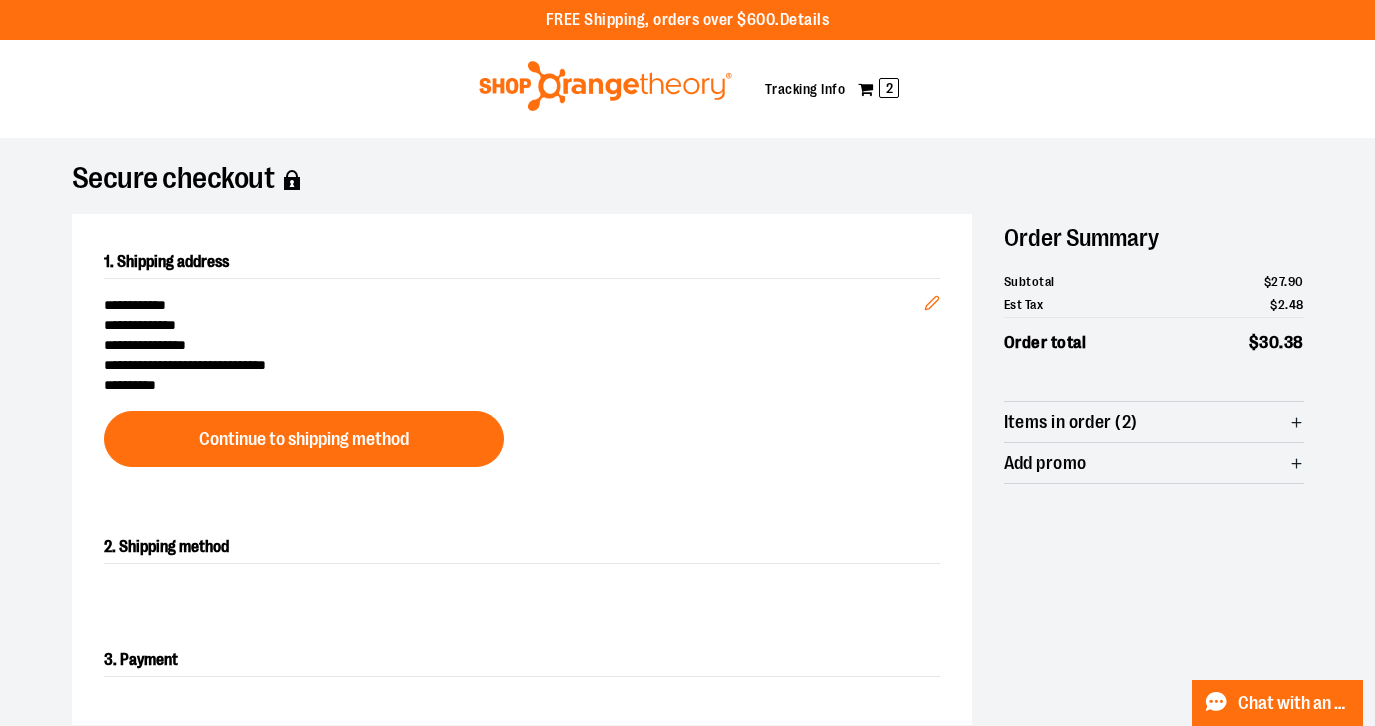scroll, scrollTop: 47, scrollLeft: 0, axis: vertical 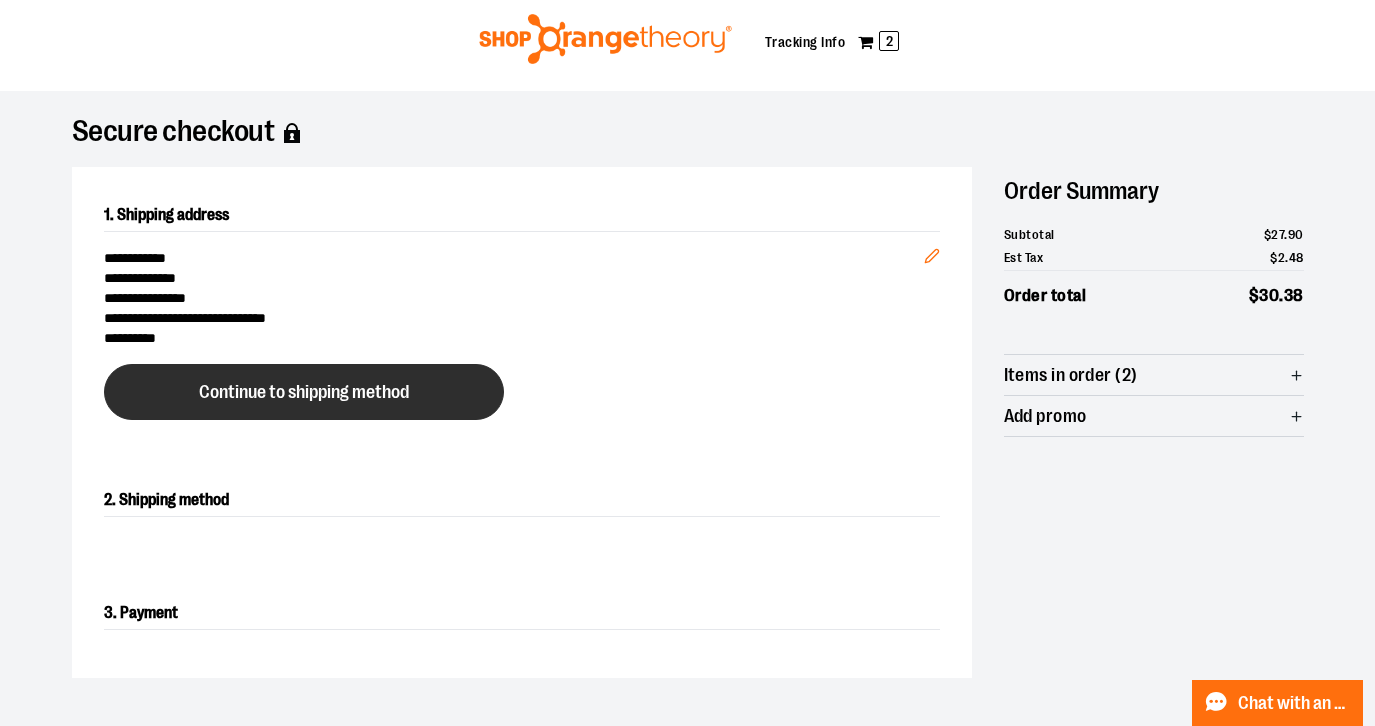 click on "Continue to shipping method" at bounding box center [304, 392] 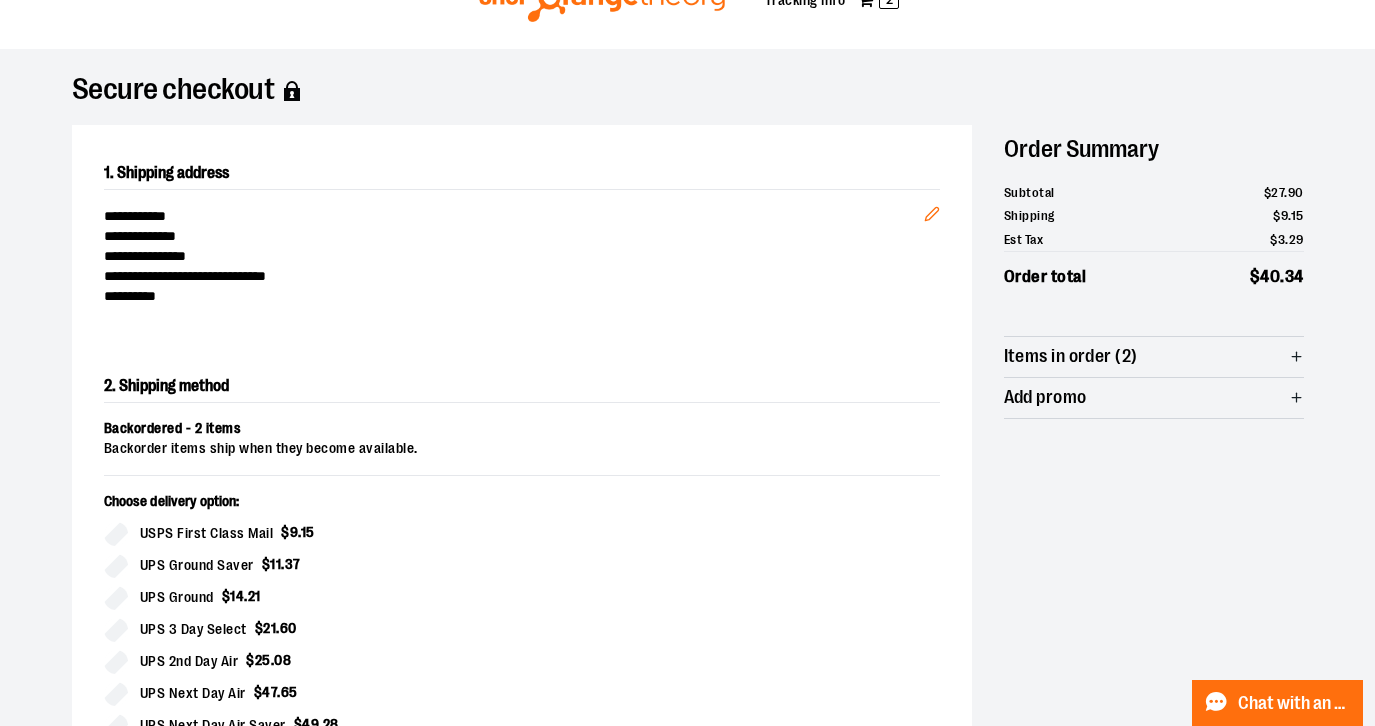 scroll, scrollTop: 90, scrollLeft: 0, axis: vertical 